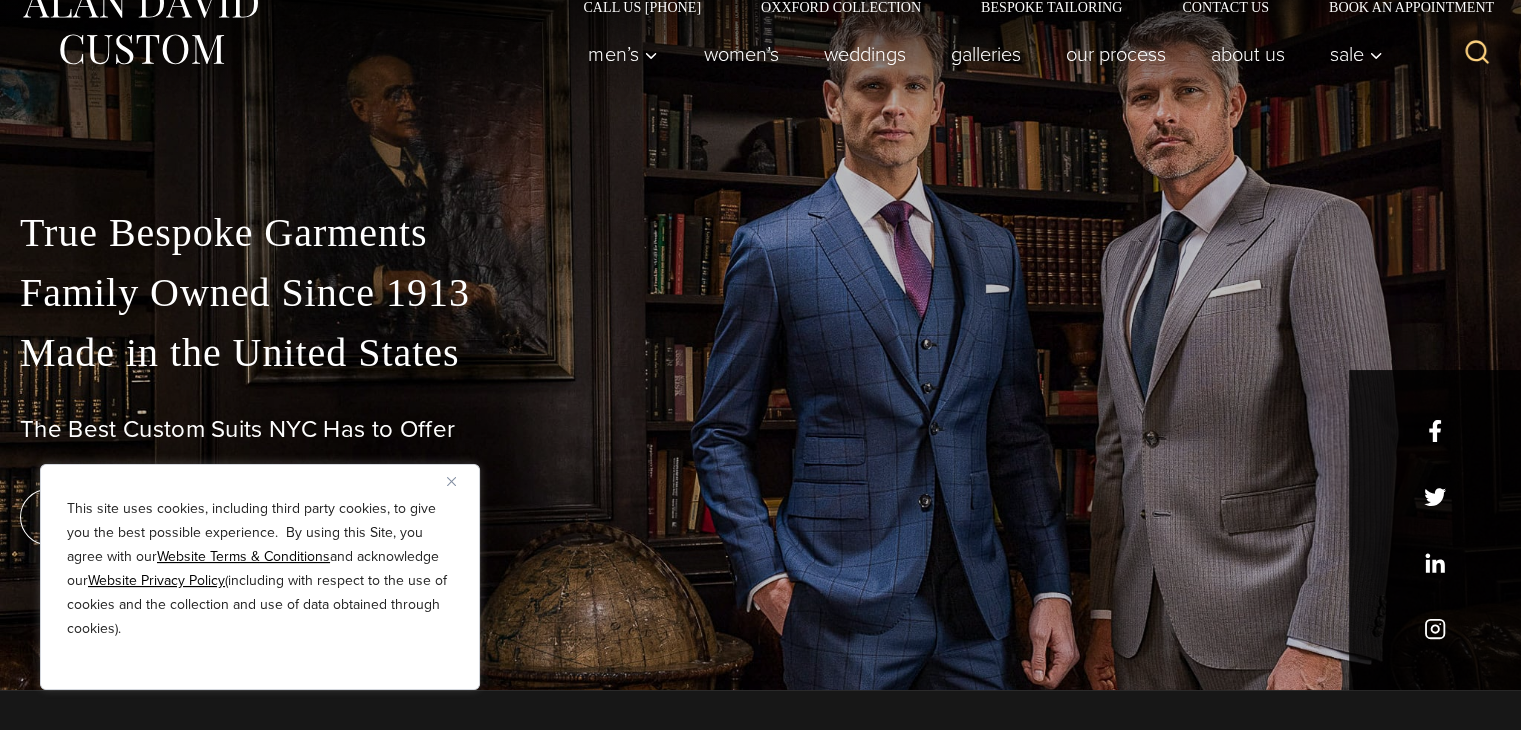 scroll, scrollTop: 80, scrollLeft: 0, axis: vertical 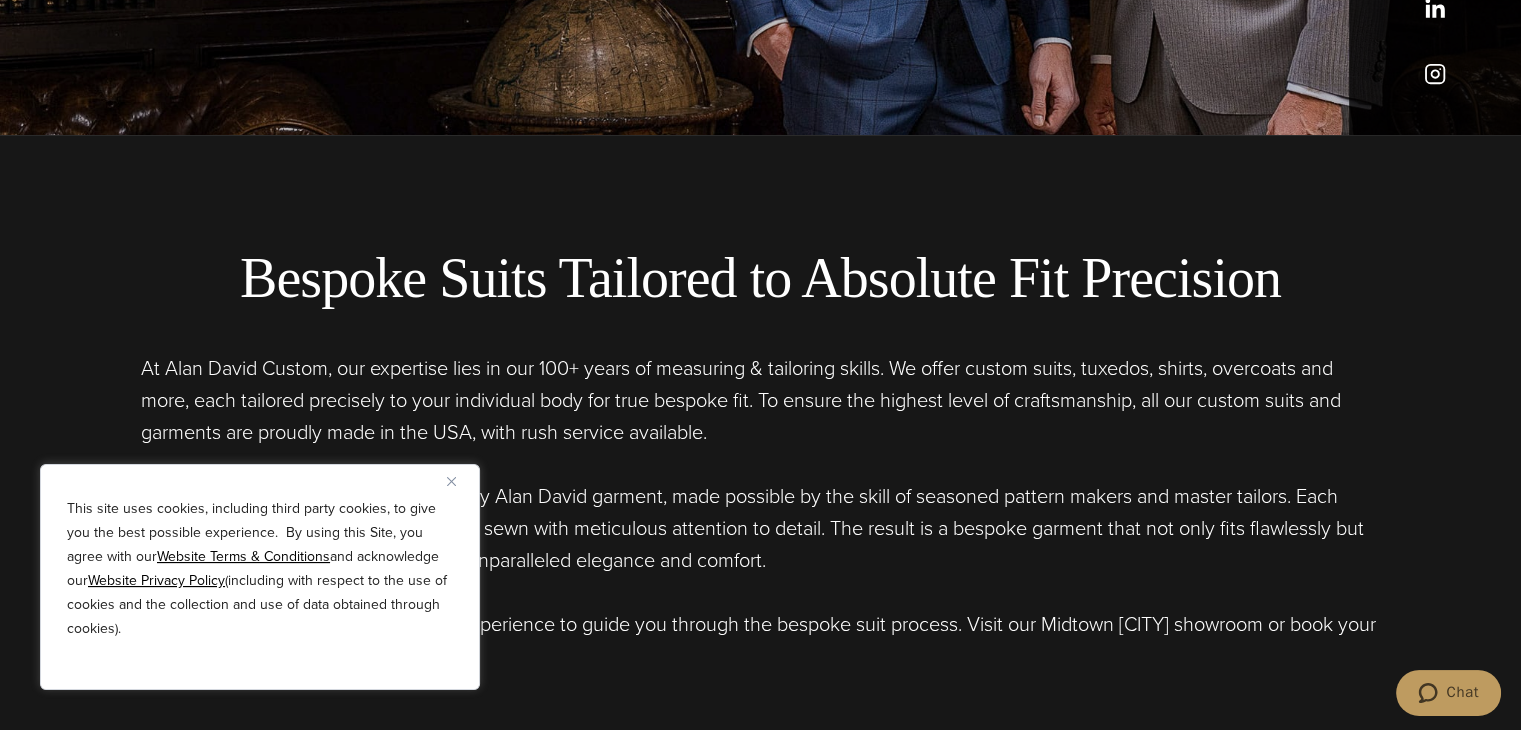 click at bounding box center (451, 481) 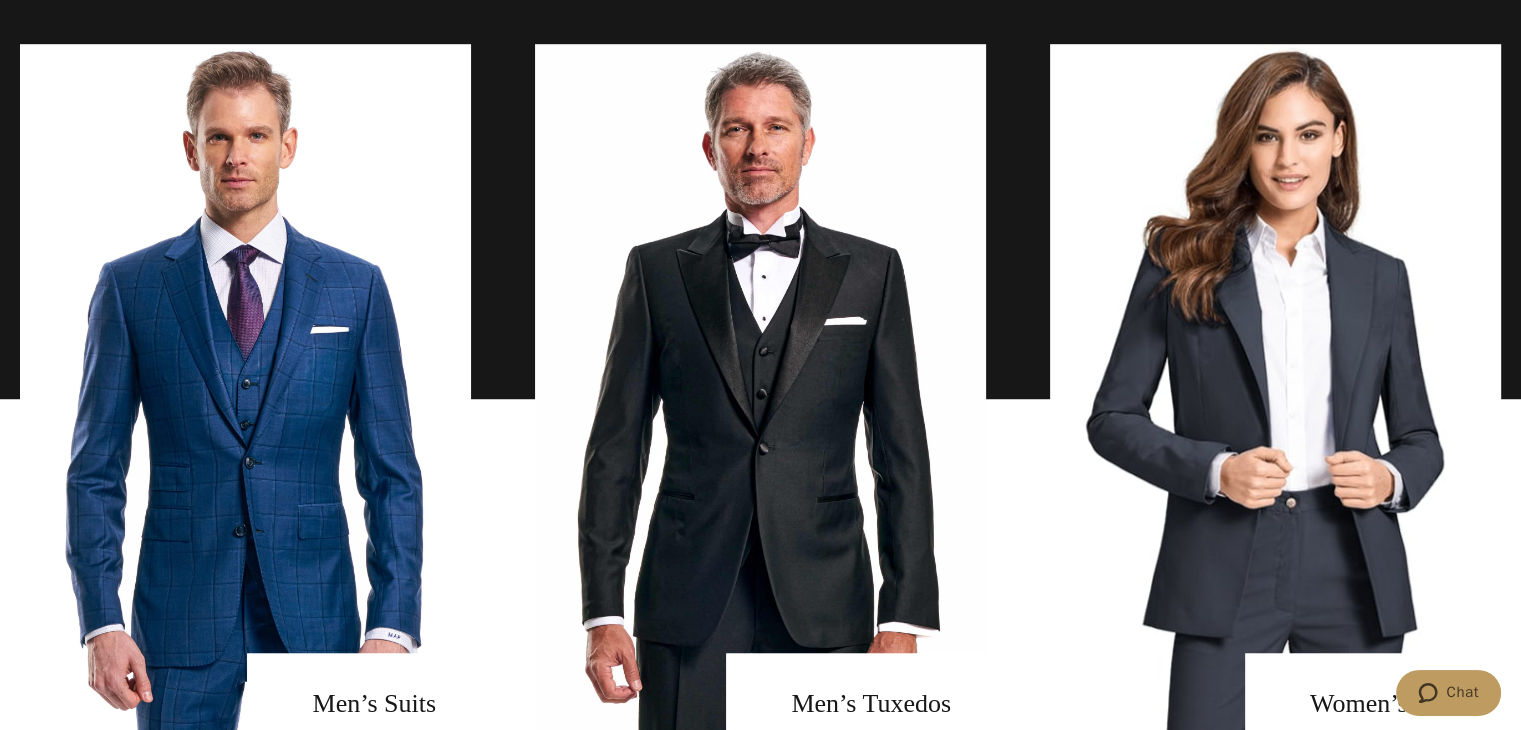 scroll, scrollTop: 1512, scrollLeft: 0, axis: vertical 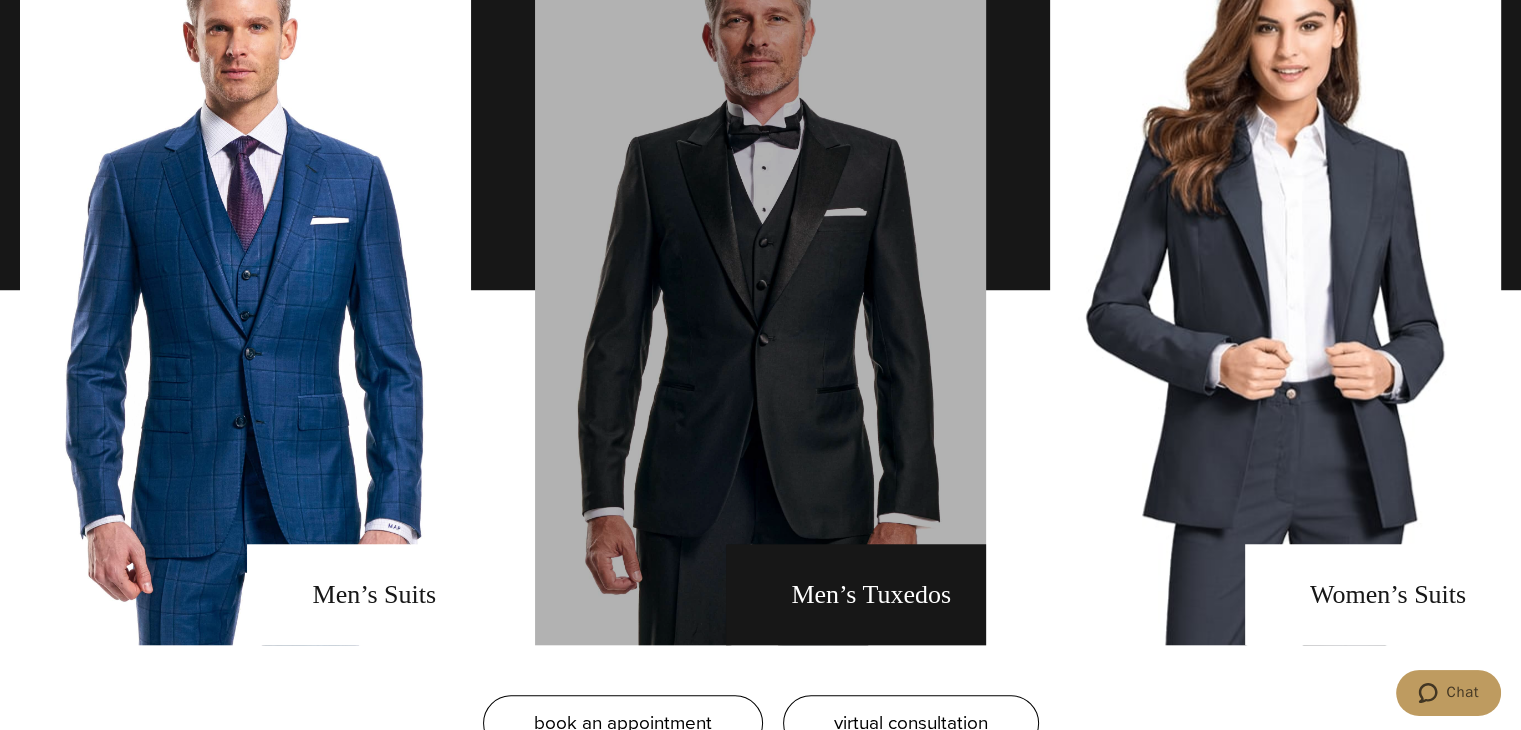 click at bounding box center [760, 290] 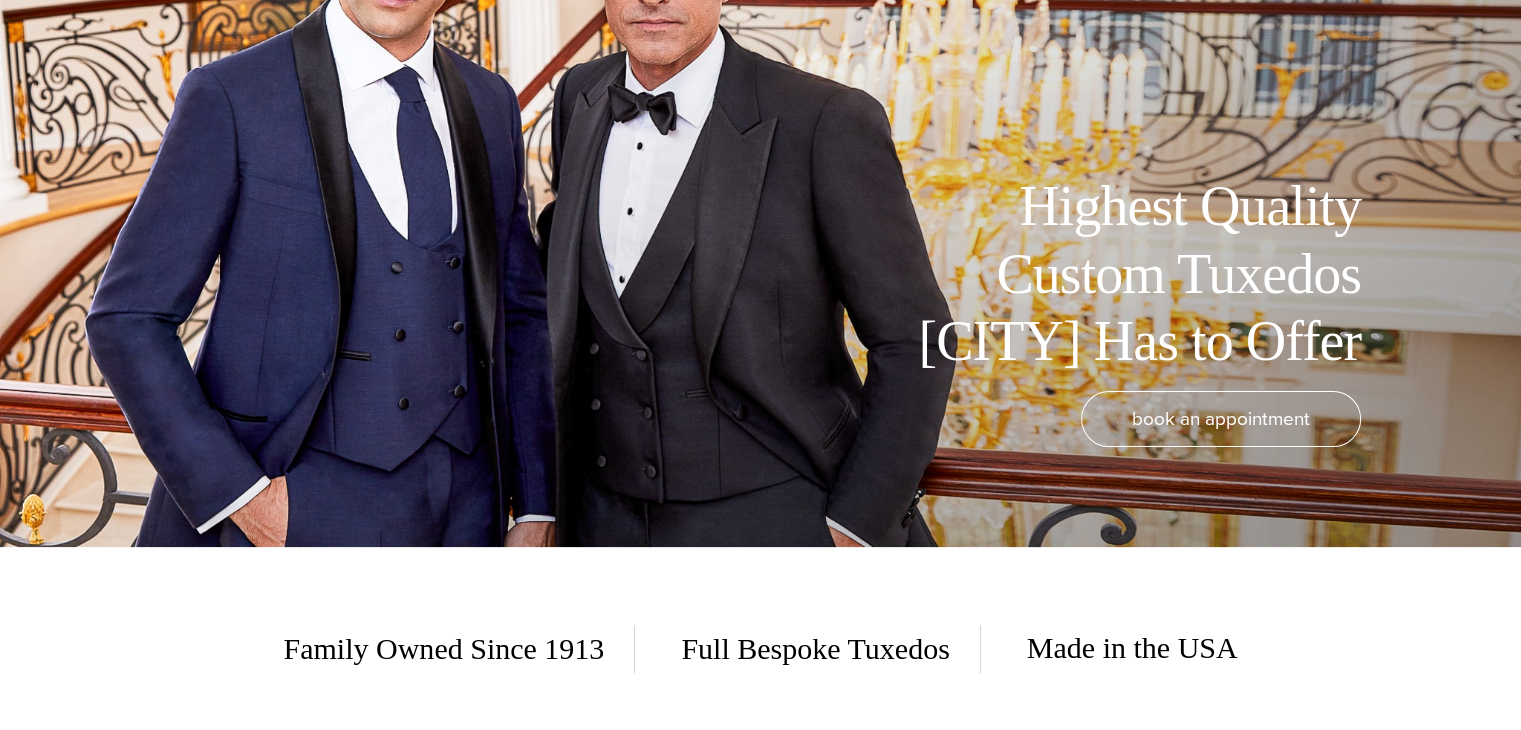 scroll, scrollTop: 7, scrollLeft: 0, axis: vertical 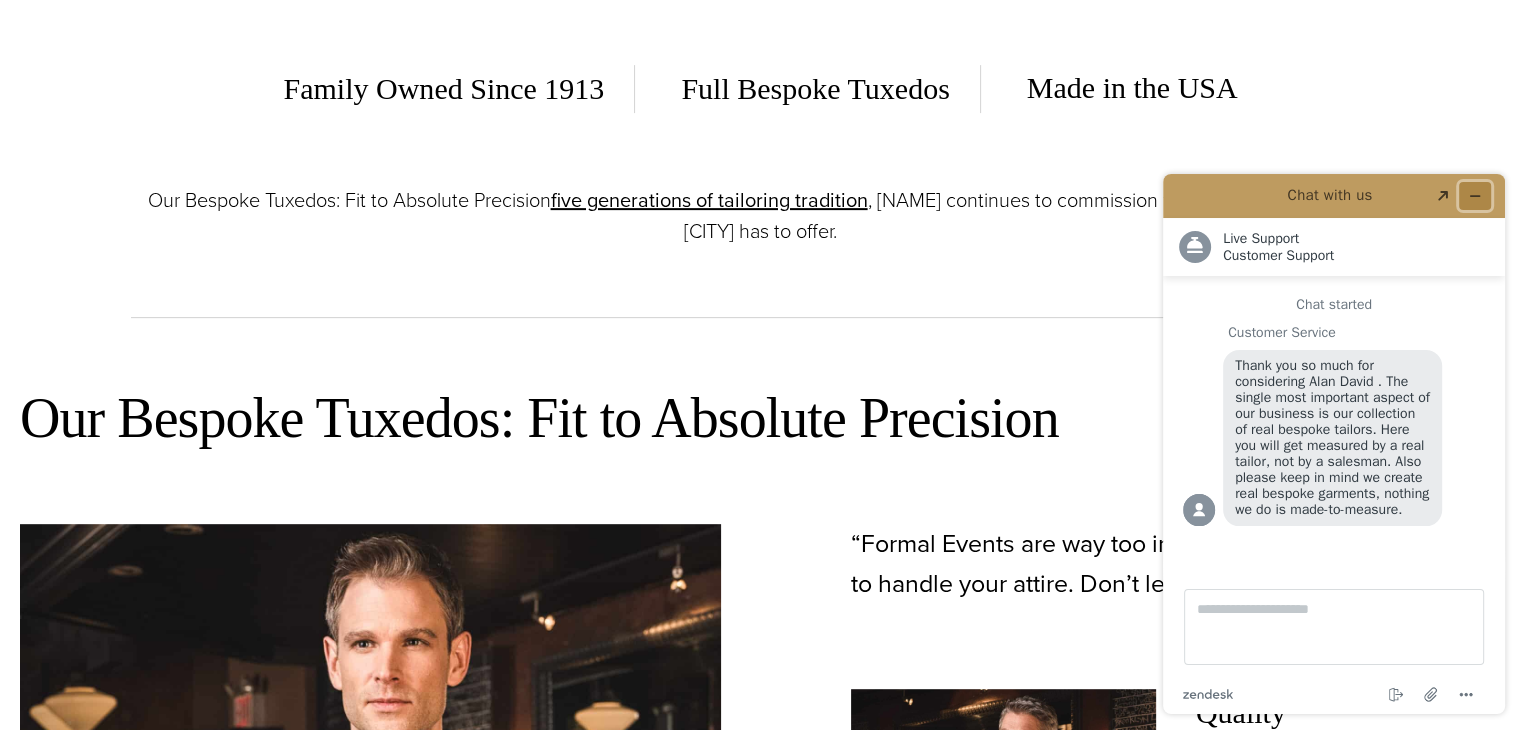 click at bounding box center (1475, 196) 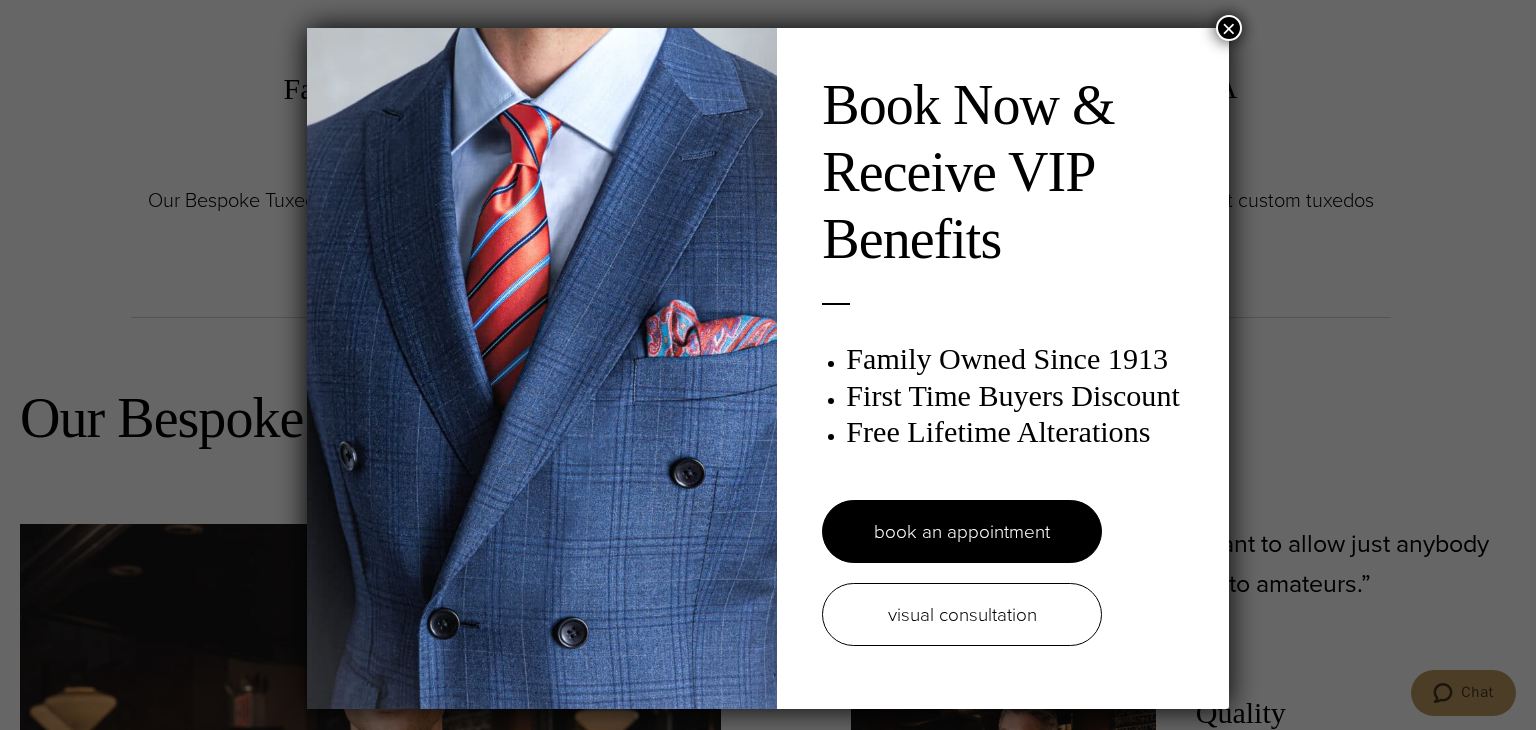 click on "×" at bounding box center [1229, 28] 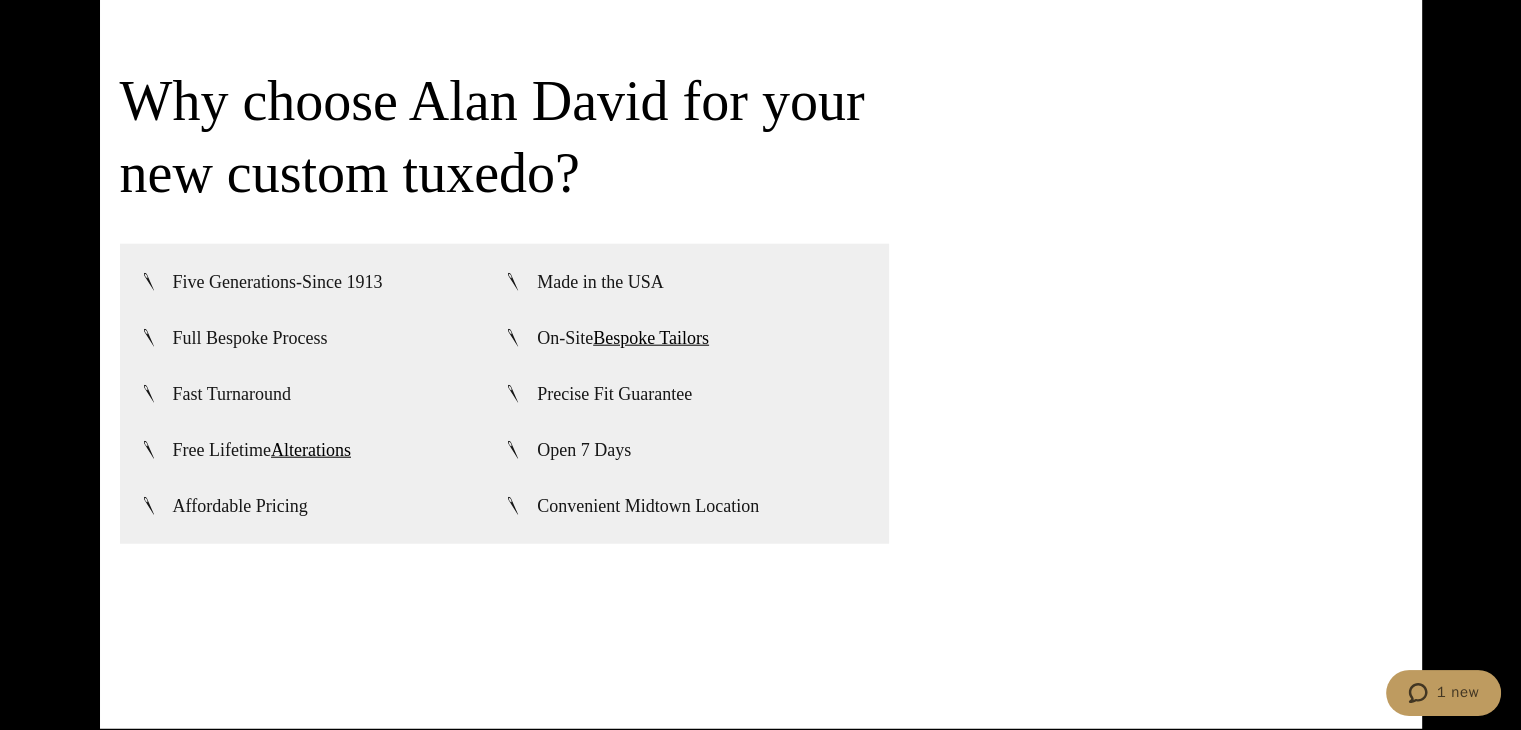 scroll, scrollTop: 4930, scrollLeft: 0, axis: vertical 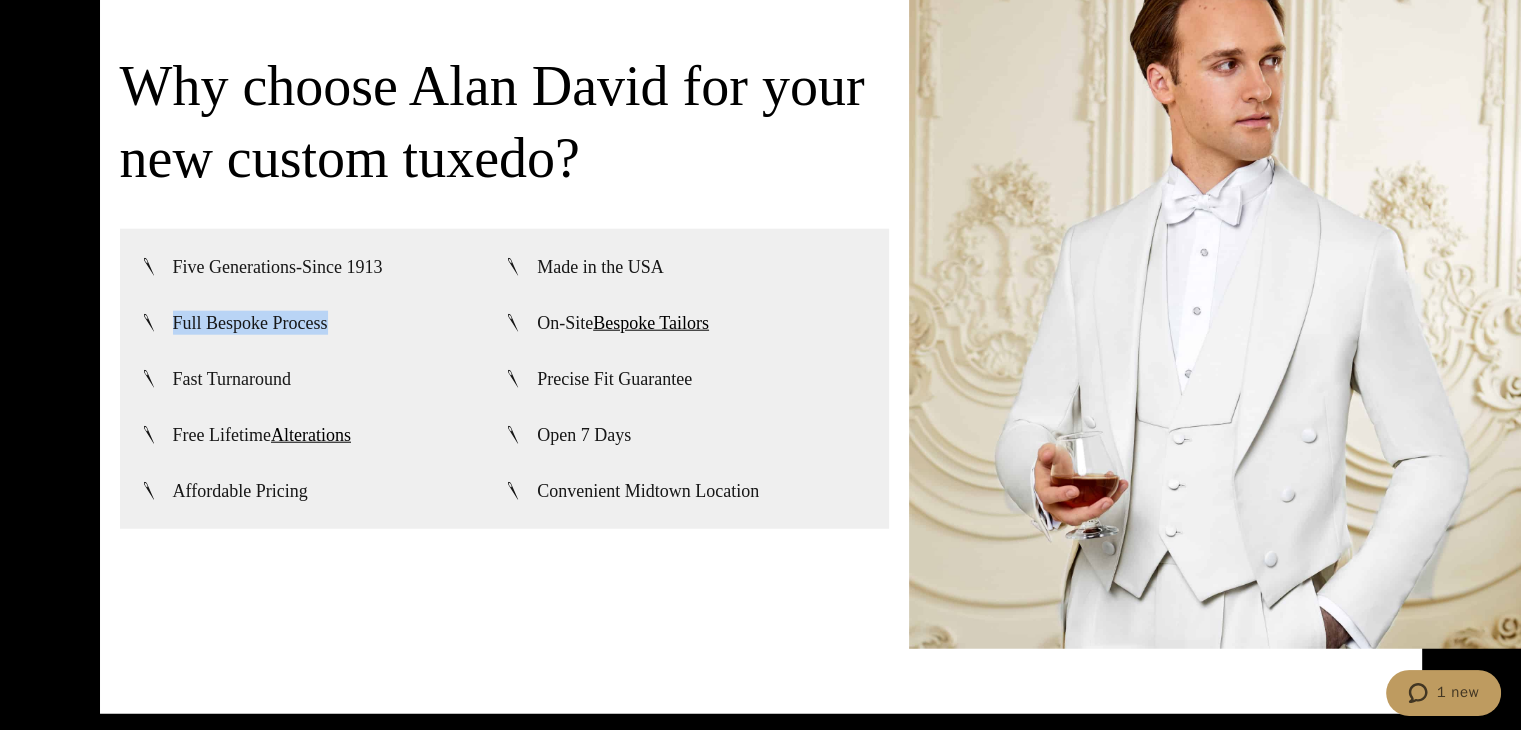 drag, startPoint x: 172, startPoint y: 281, endPoint x: 339, endPoint y: 283, distance: 167.01198 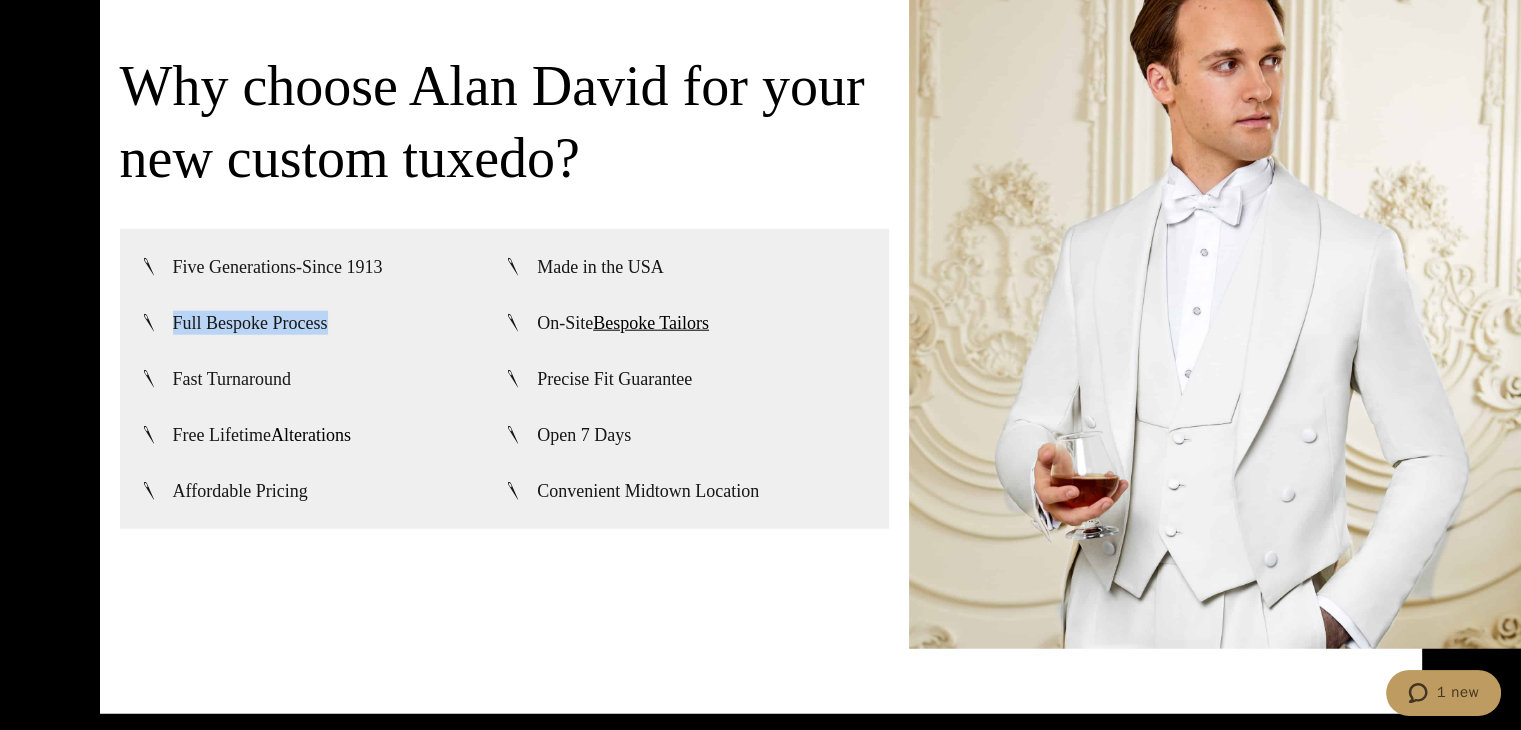 click on "Alterations" at bounding box center (311, 435) 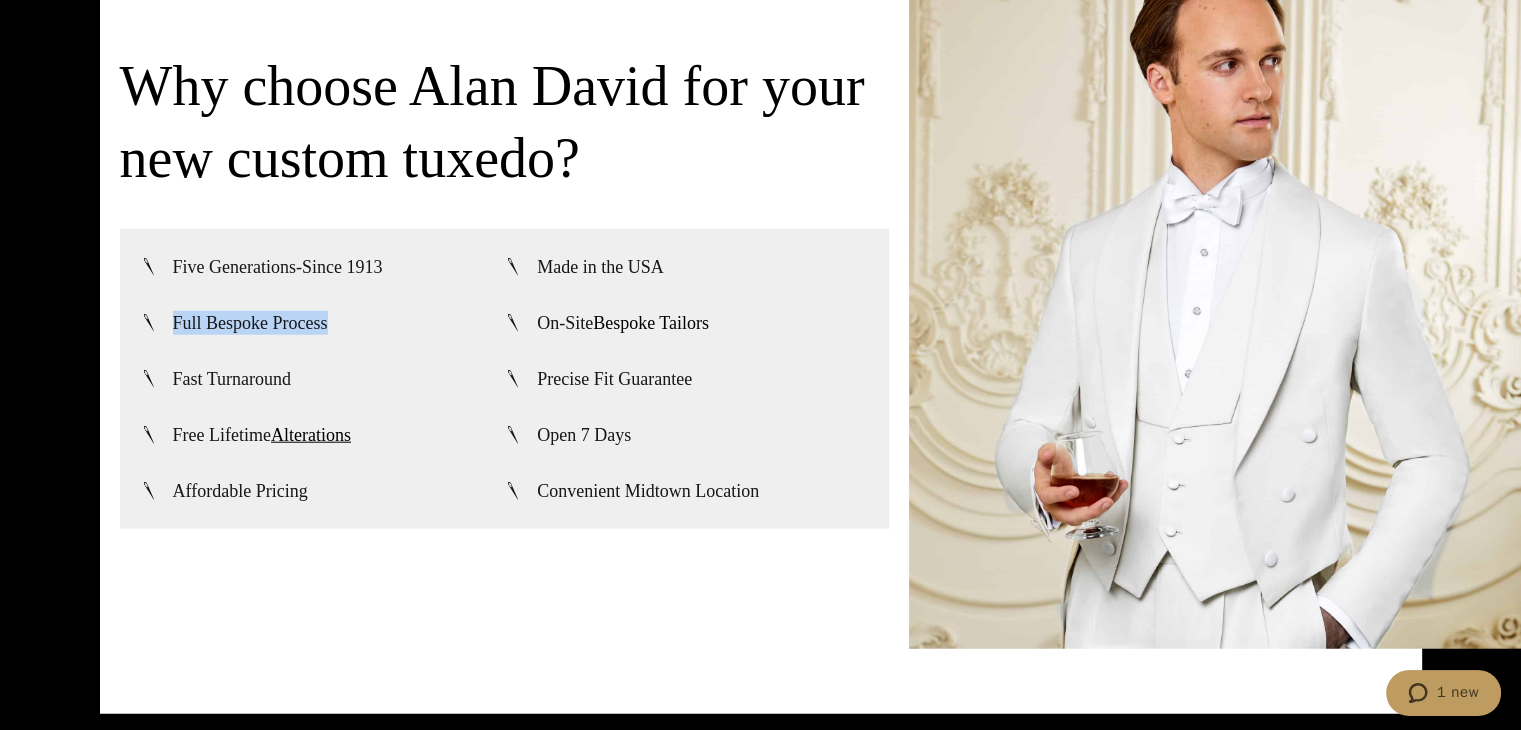 click on "Bespoke Tailors" at bounding box center (651, 323) 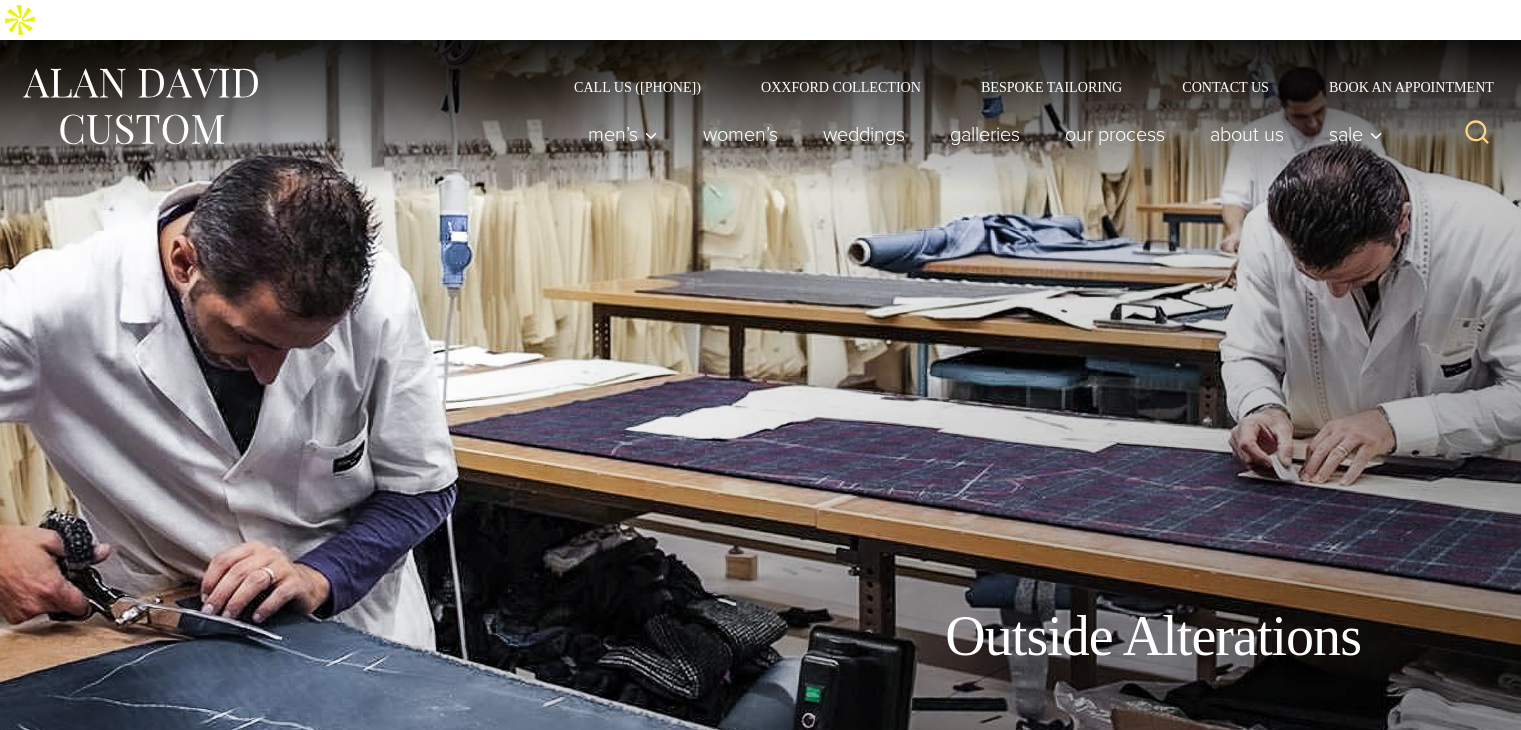 scroll, scrollTop: 0, scrollLeft: 0, axis: both 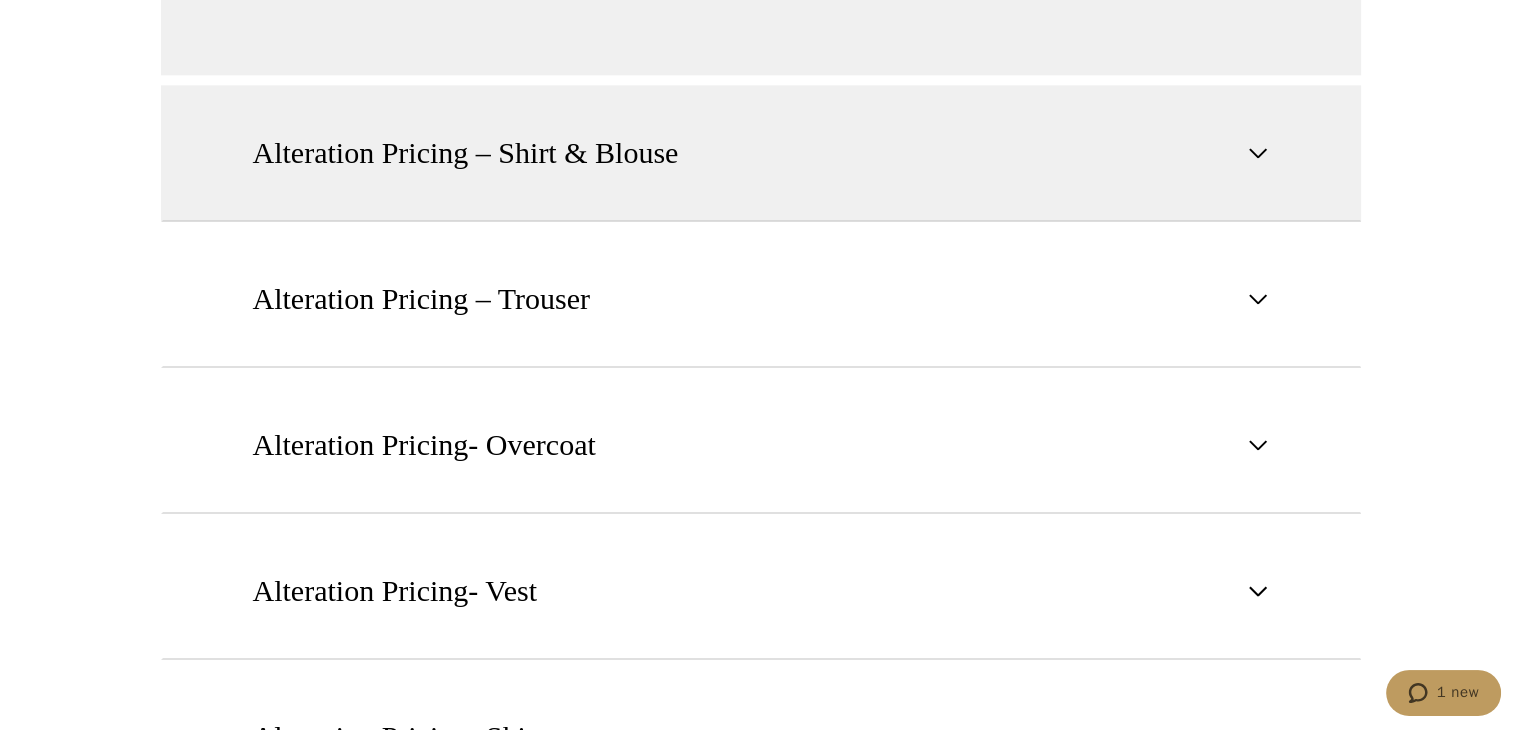 click on "Alteration Pricing – Shirt & Blouse" at bounding box center [761, 153] 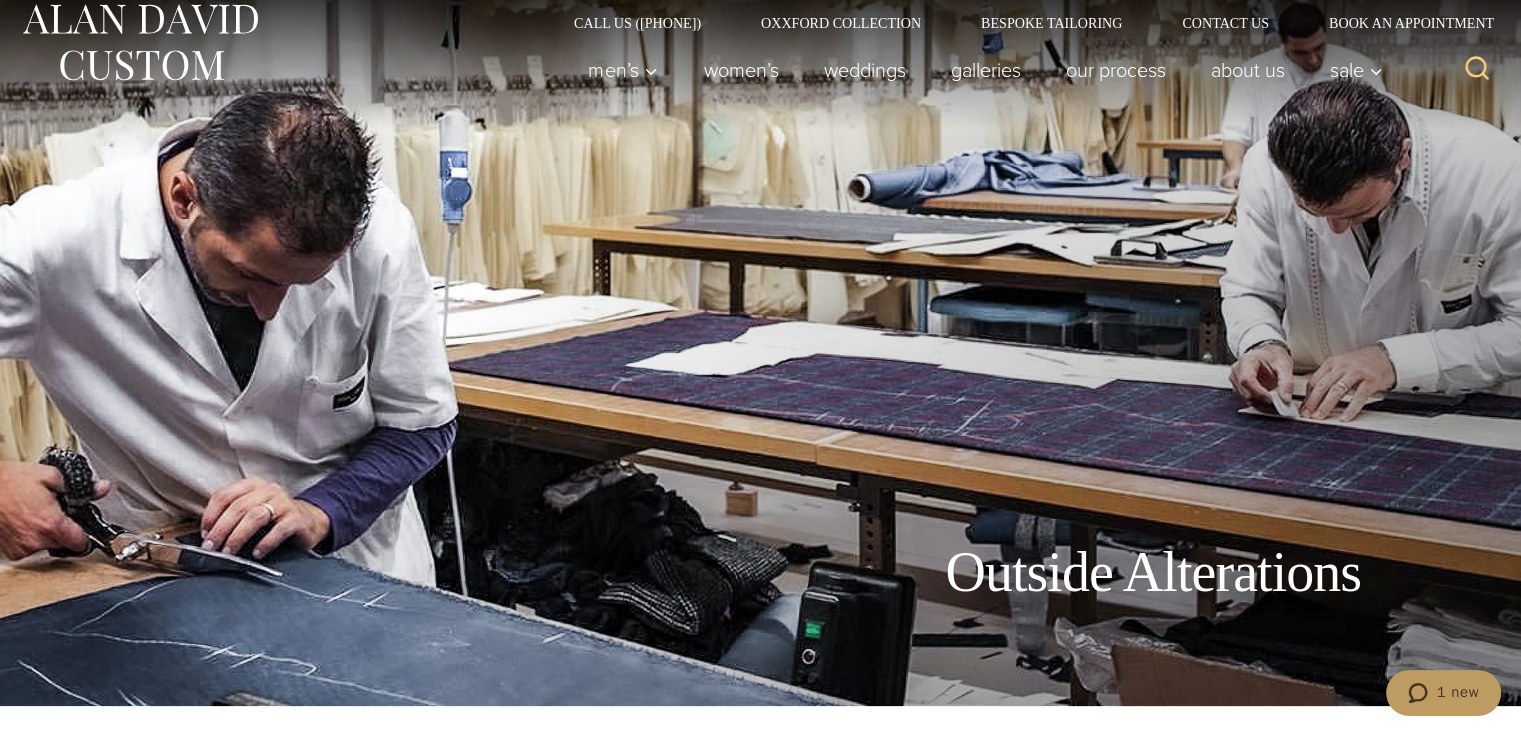 scroll, scrollTop: 0, scrollLeft: 0, axis: both 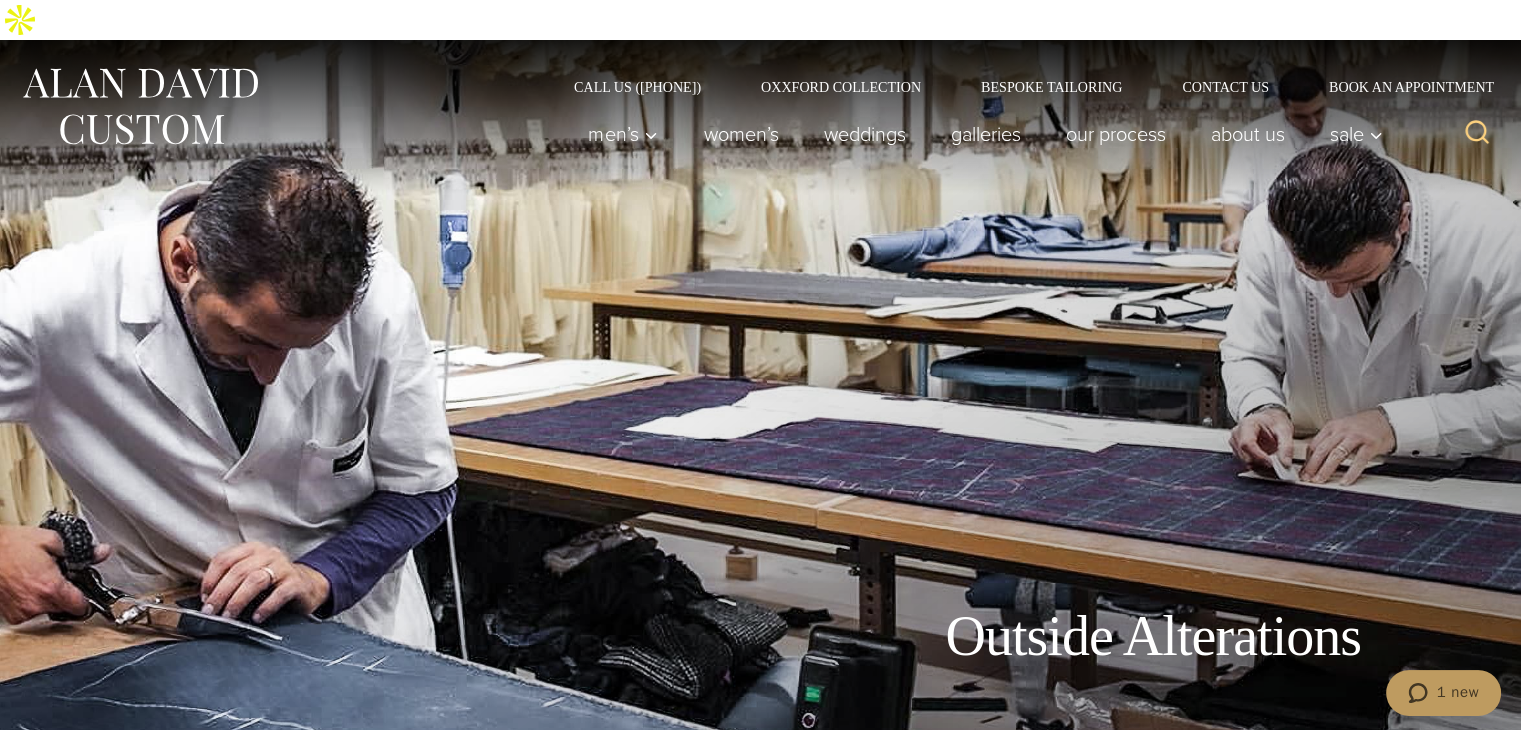 click at bounding box center [140, 106] 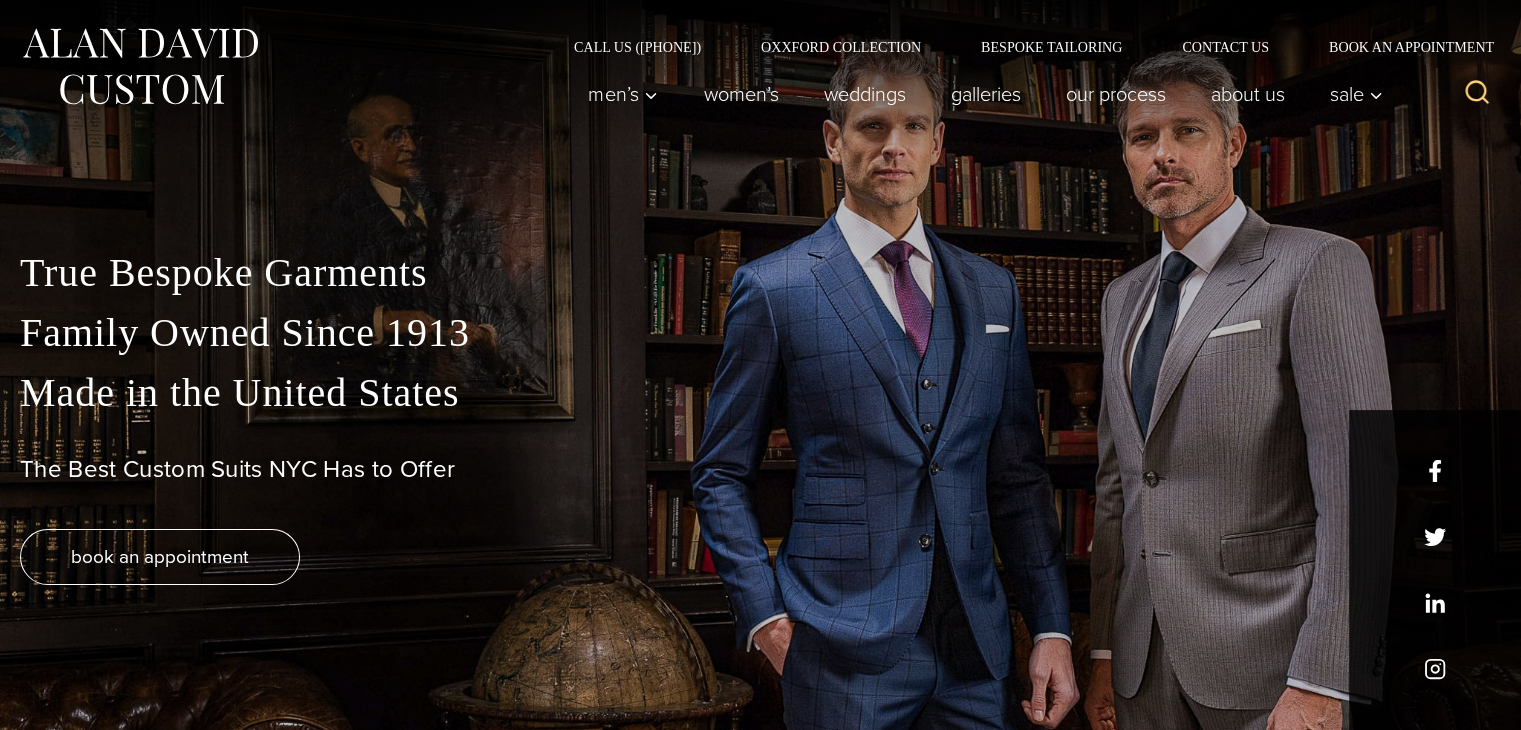 scroll, scrollTop: 100, scrollLeft: 0, axis: vertical 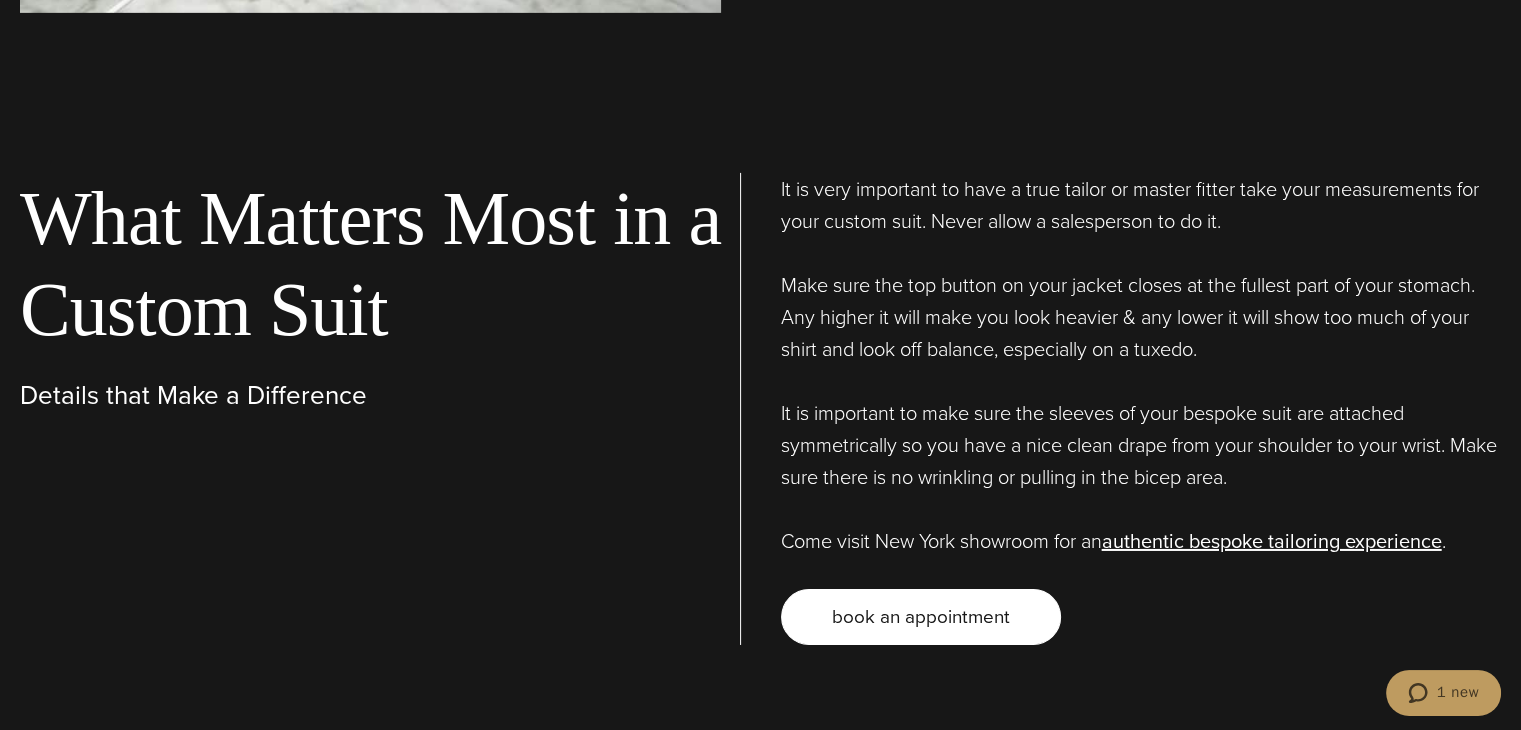 click on "book an appointment" at bounding box center (921, 617) 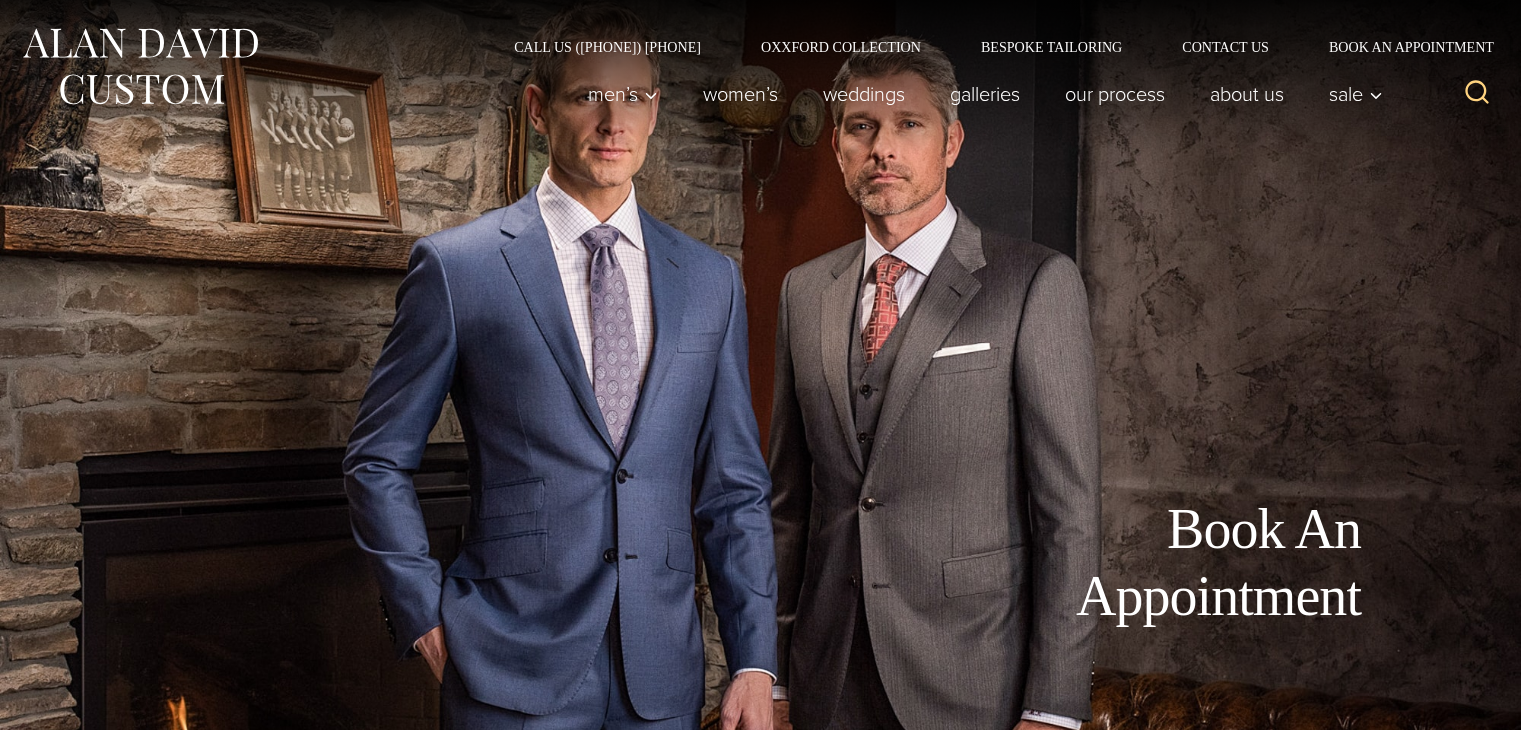 scroll, scrollTop: 0, scrollLeft: 0, axis: both 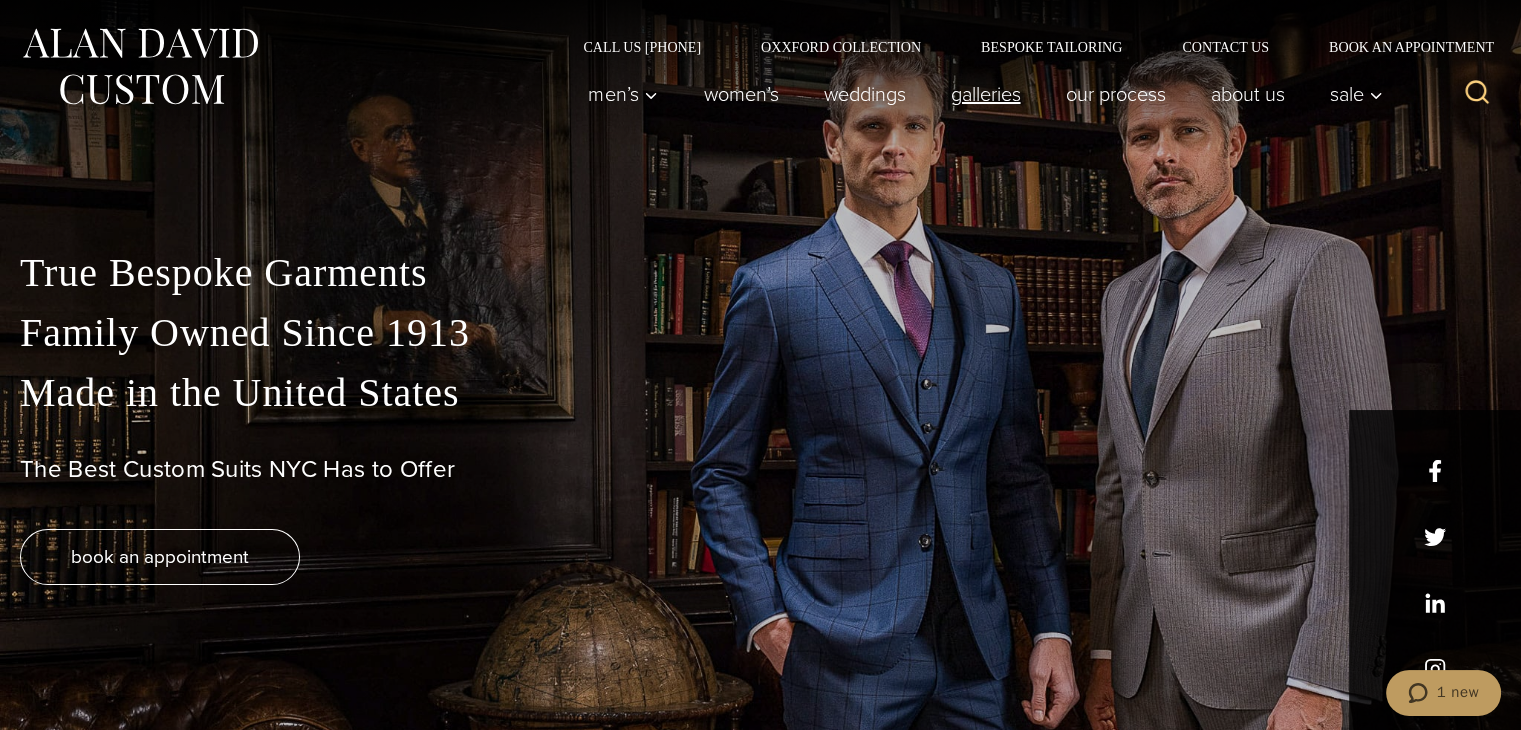 click on "Galleries" at bounding box center [985, 94] 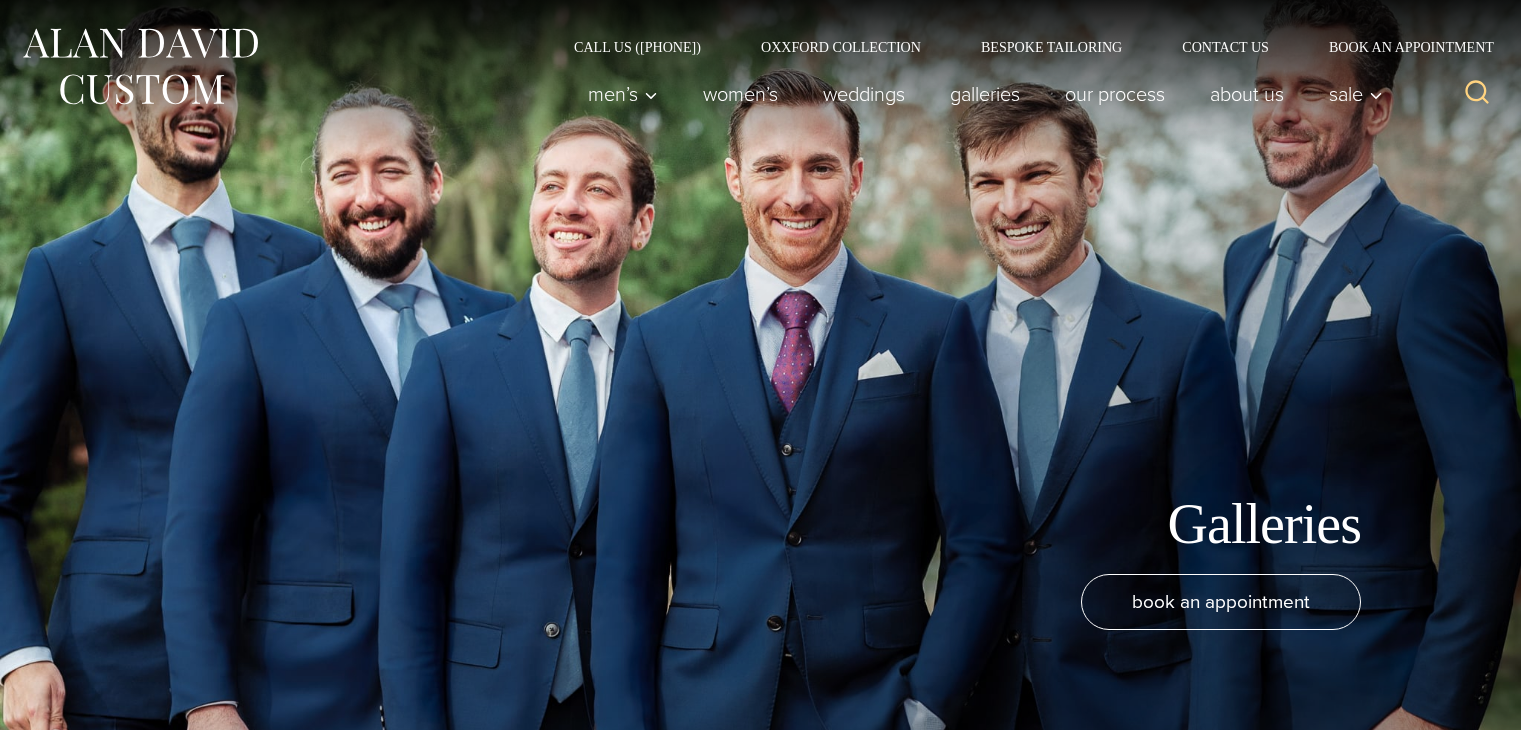 scroll, scrollTop: 0, scrollLeft: 0, axis: both 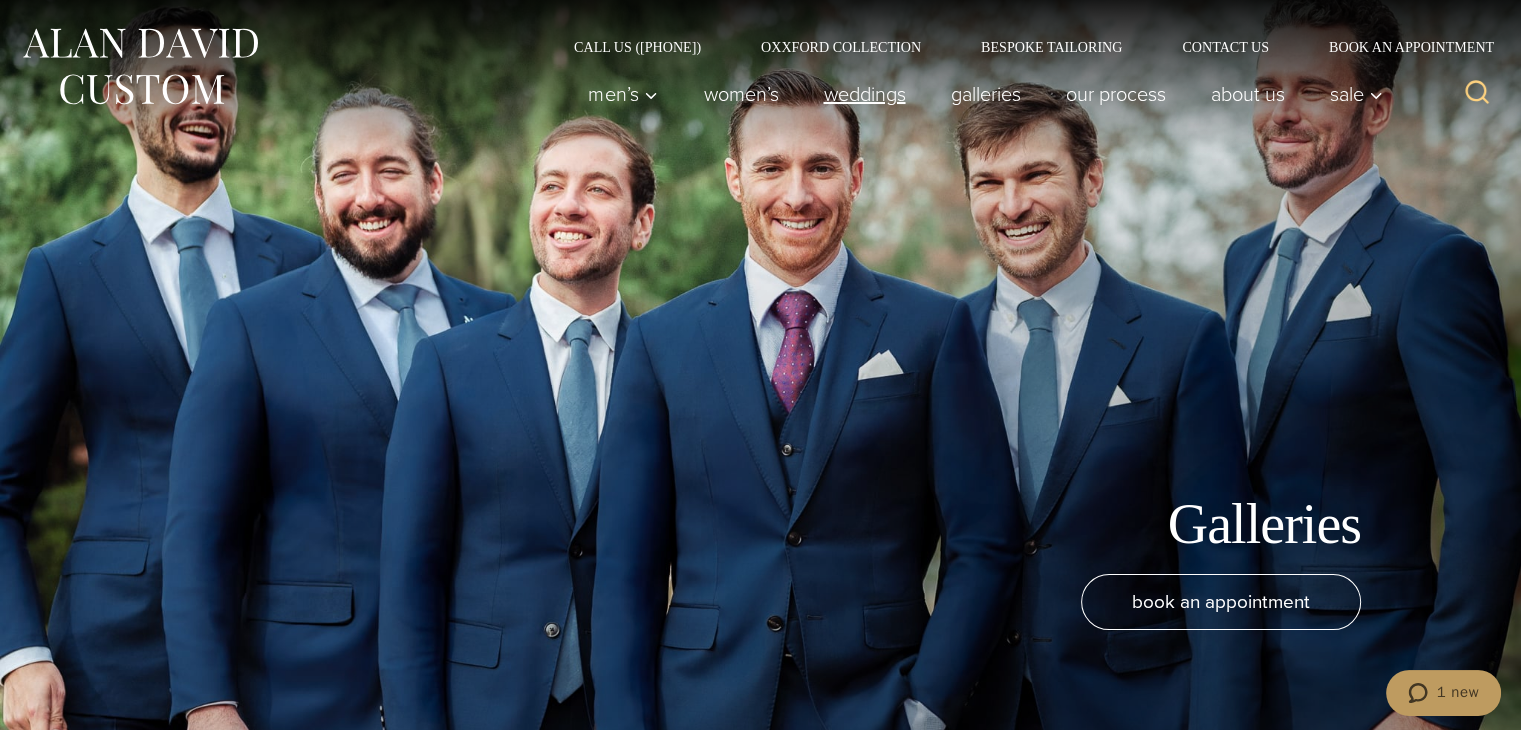 click on "weddings" at bounding box center [864, 94] 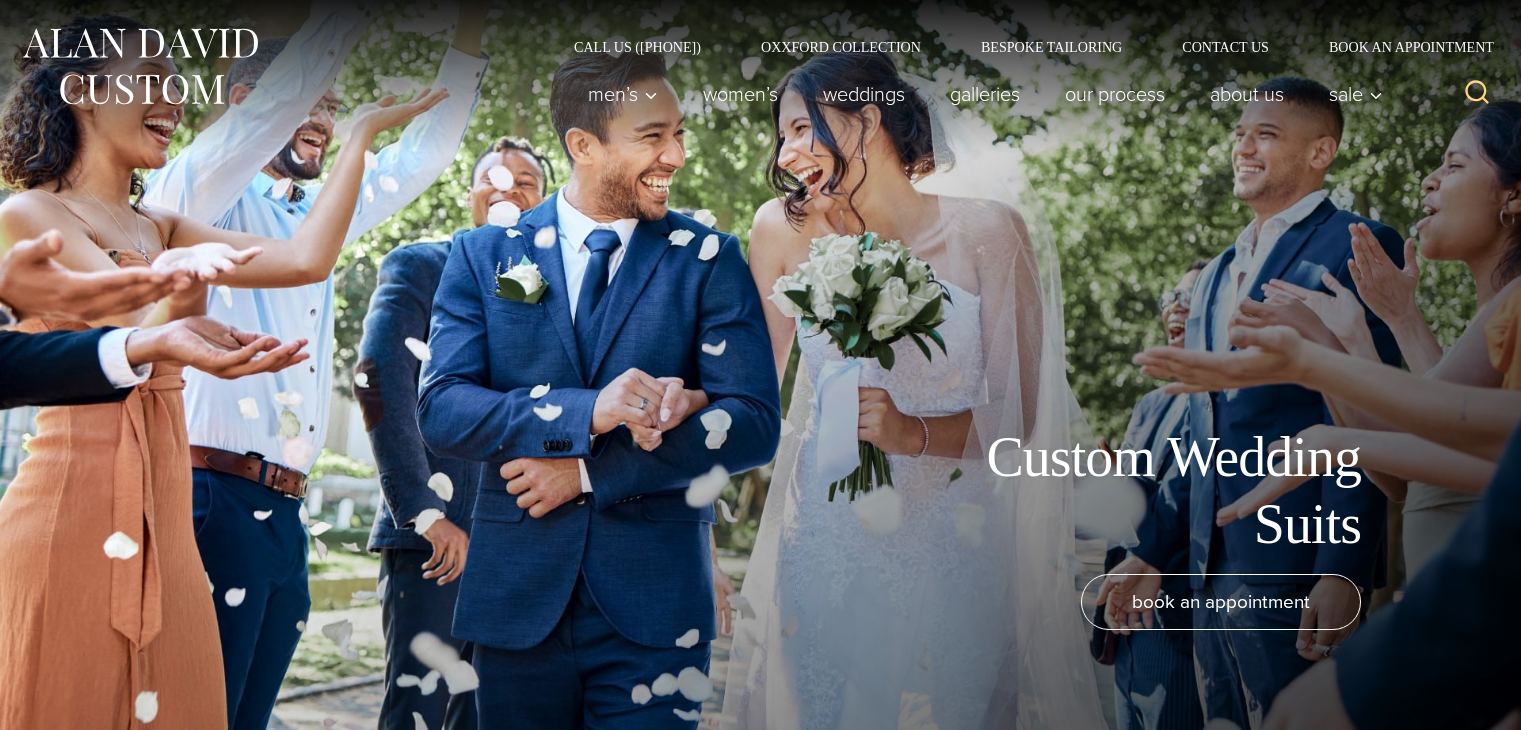 scroll, scrollTop: 0, scrollLeft: 0, axis: both 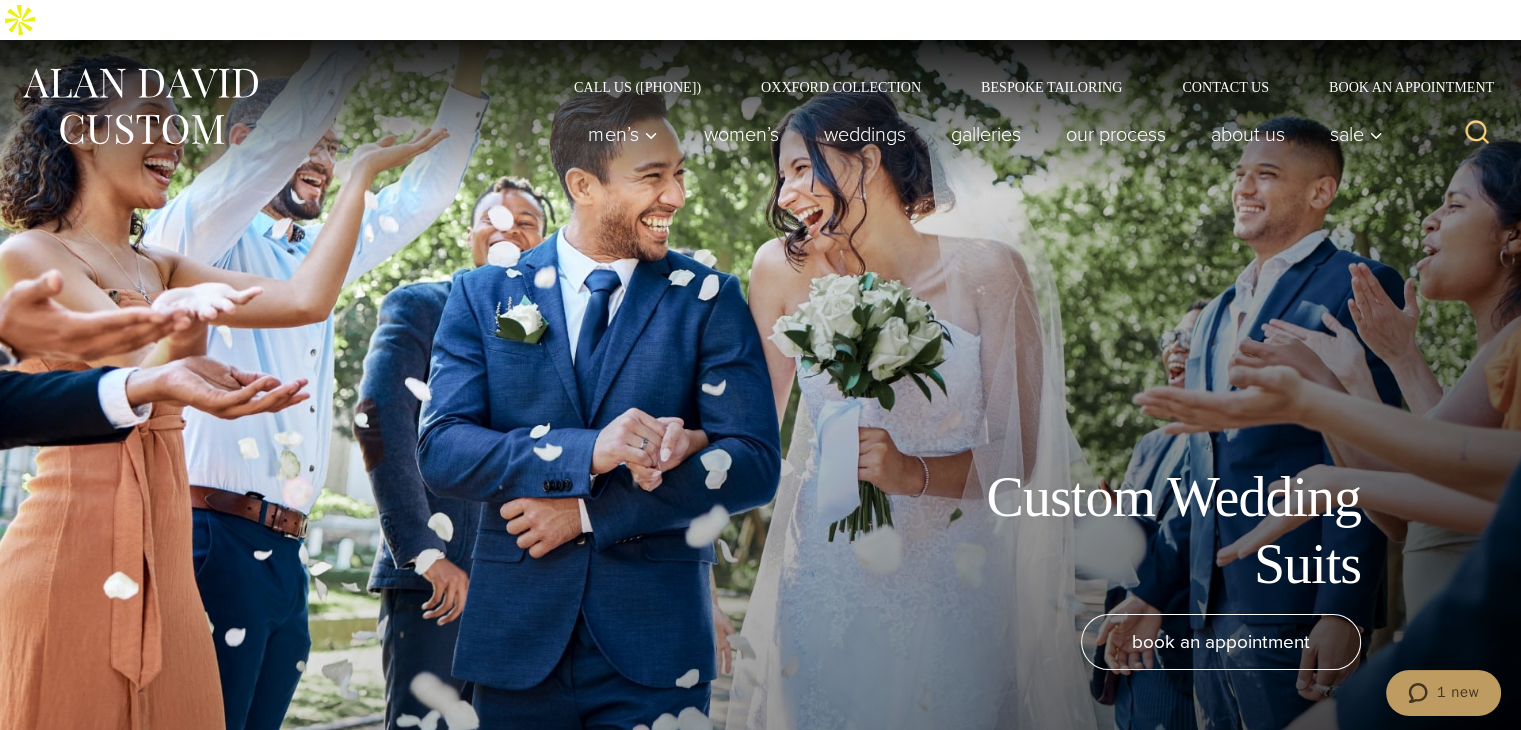 click at bounding box center [140, 106] 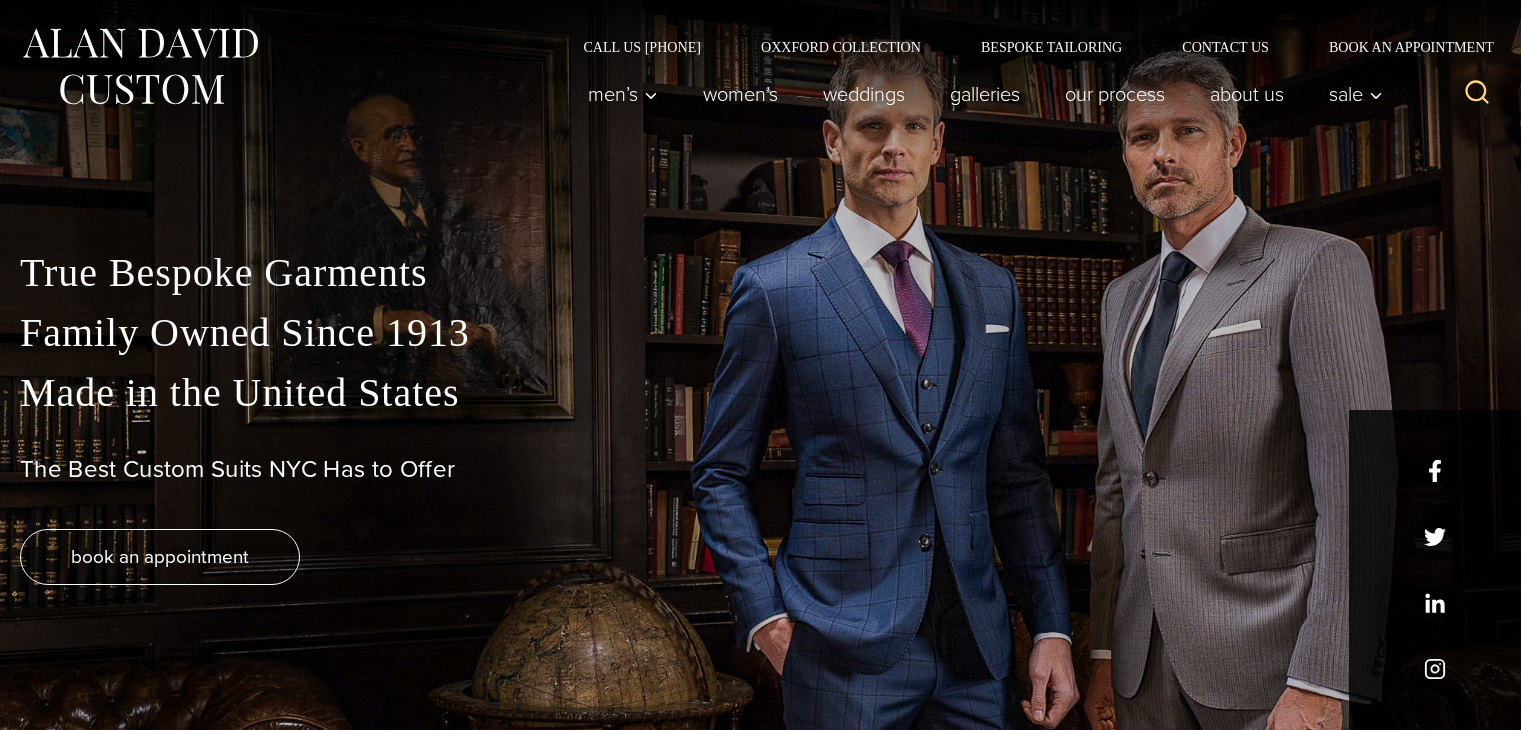 scroll, scrollTop: 0, scrollLeft: 0, axis: both 